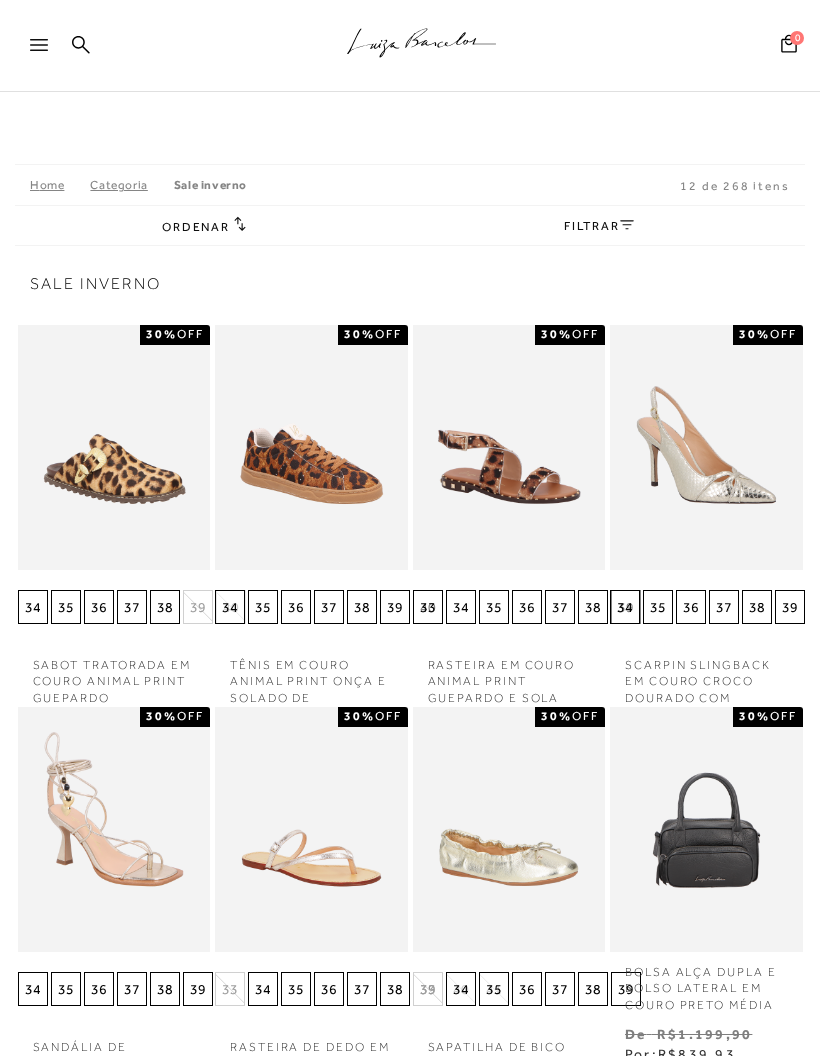 scroll, scrollTop: 0, scrollLeft: 0, axis: both 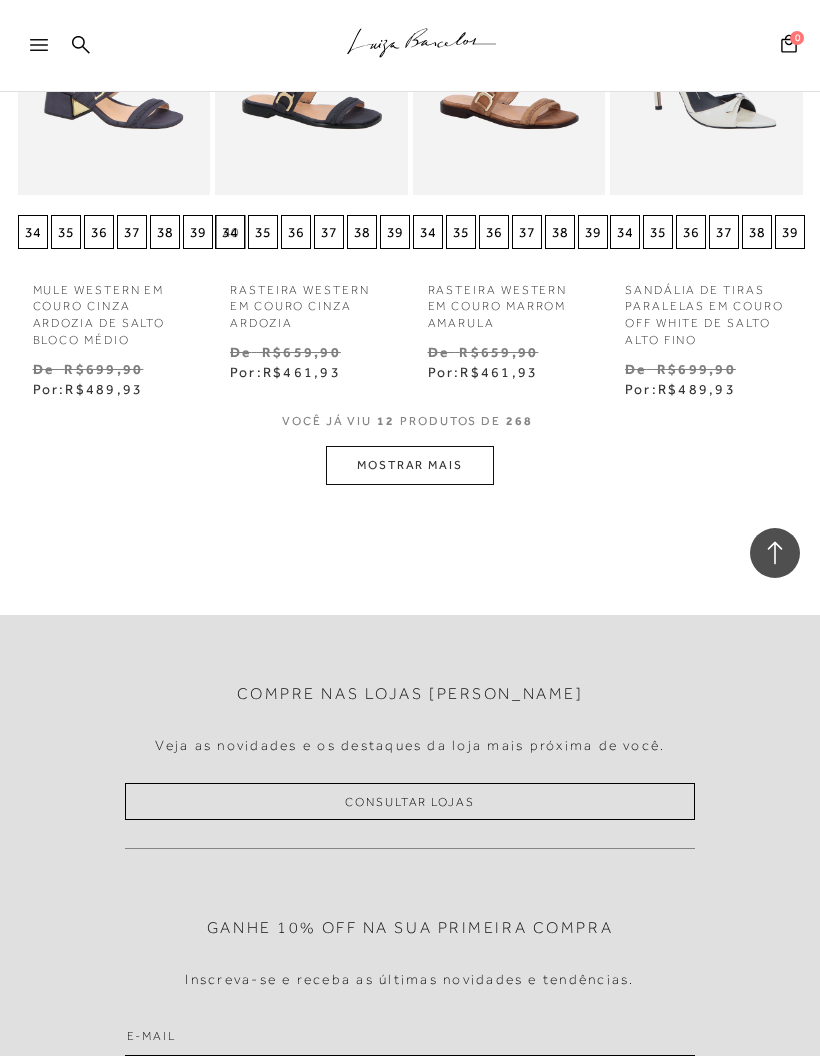 click on "MOSTRAR MAIS" at bounding box center [410, 465] 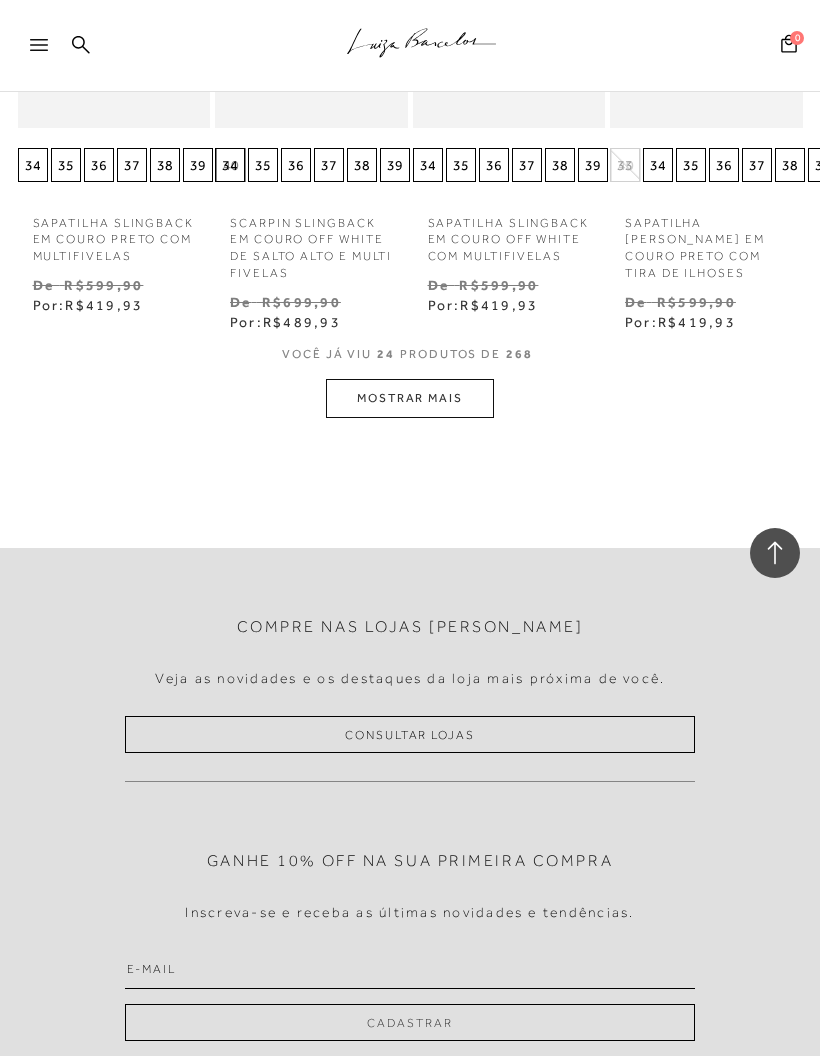 scroll, scrollTop: 2372, scrollLeft: 0, axis: vertical 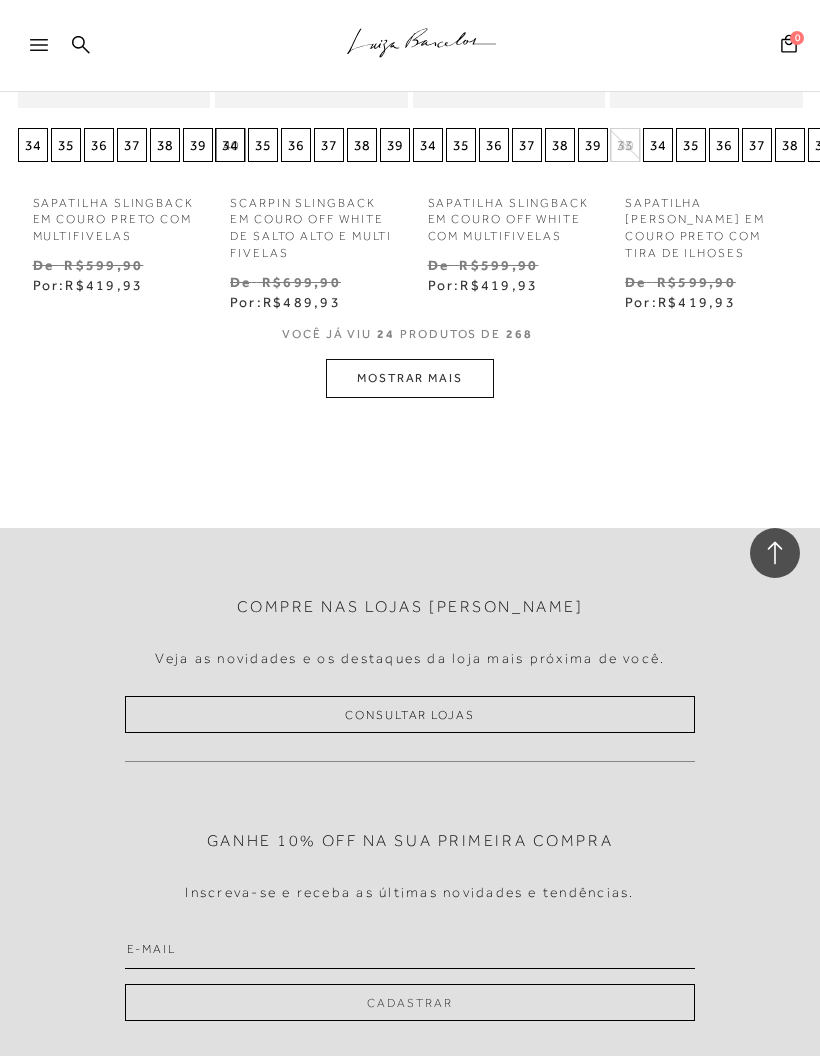click on "MOSTRAR MAIS" at bounding box center (410, 378) 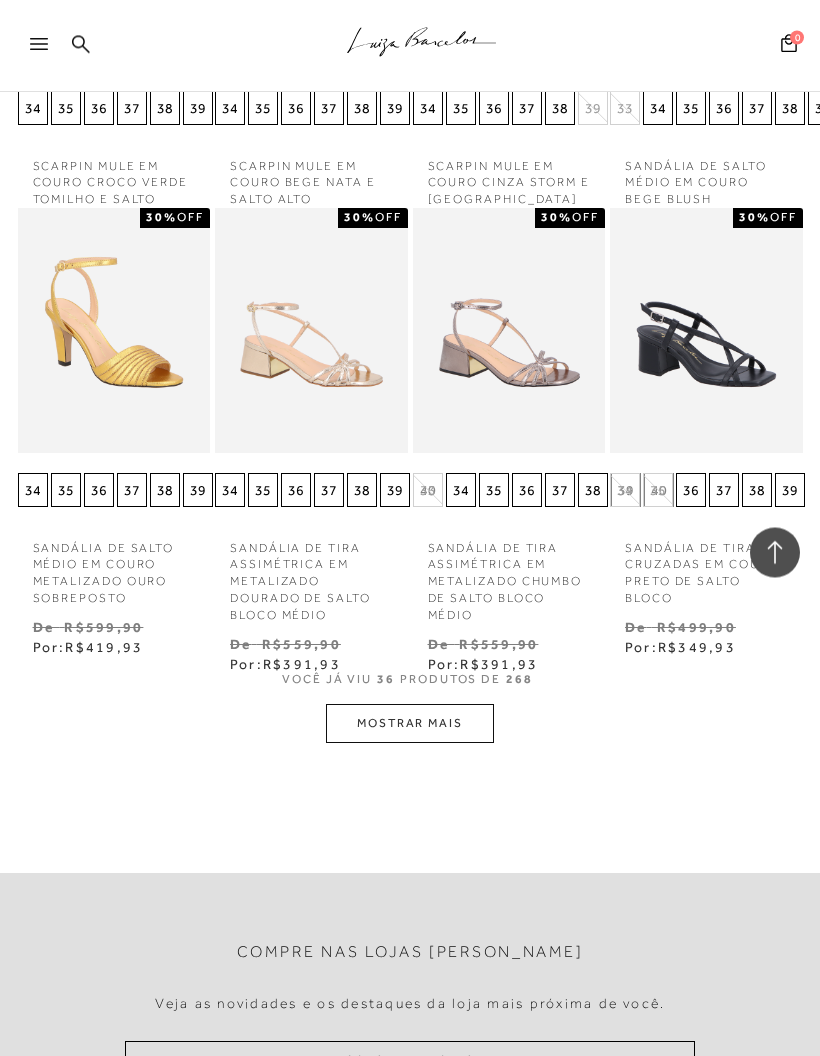 scroll, scrollTop: 3172, scrollLeft: 0, axis: vertical 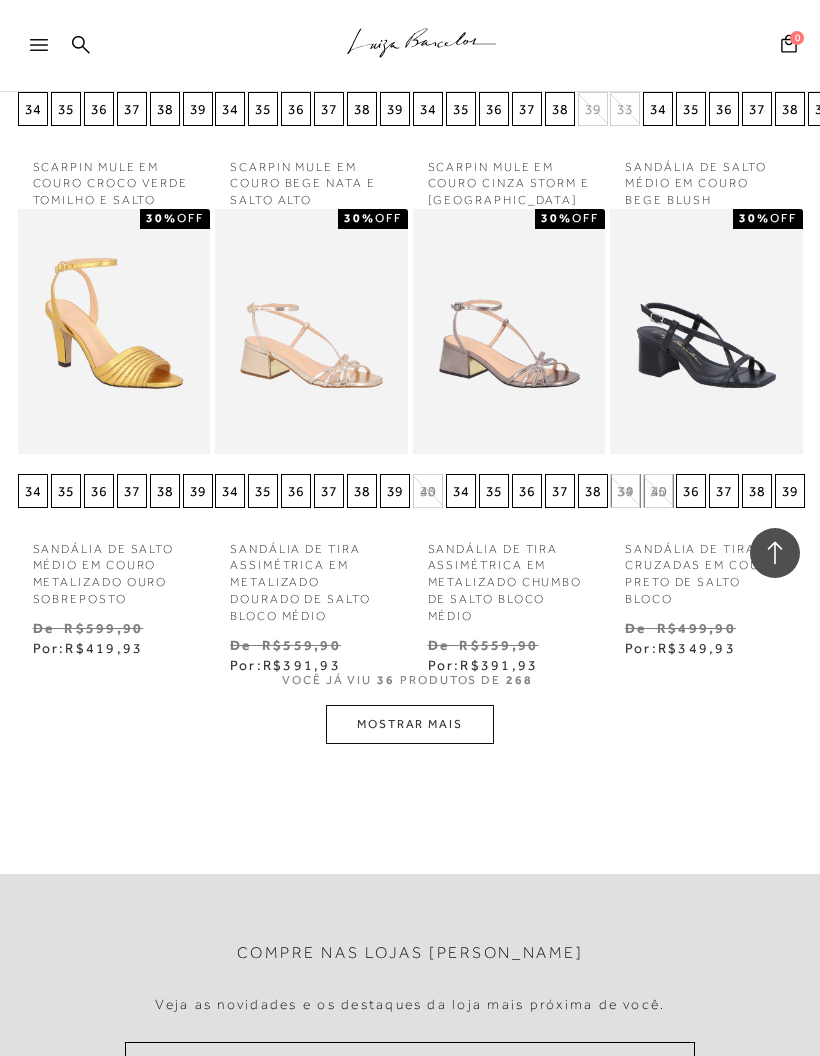 click on "MOSTRAR MAIS" at bounding box center (410, 724) 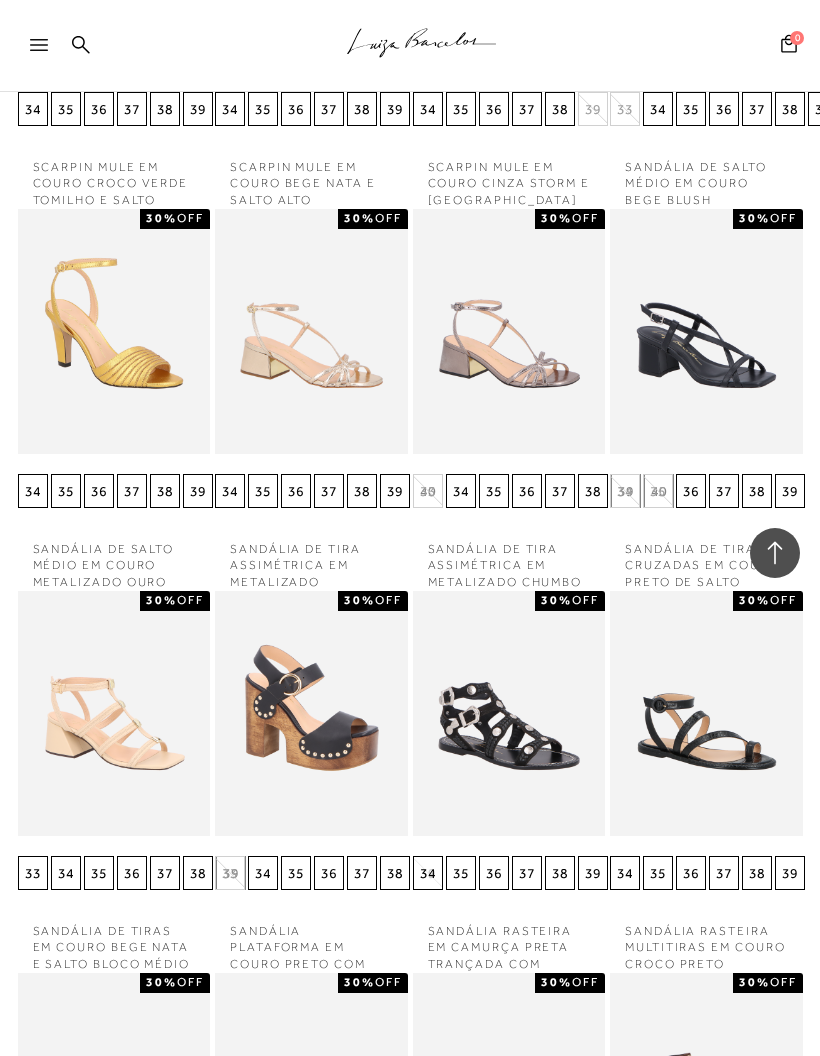 click on "37" at bounding box center (527, 109) 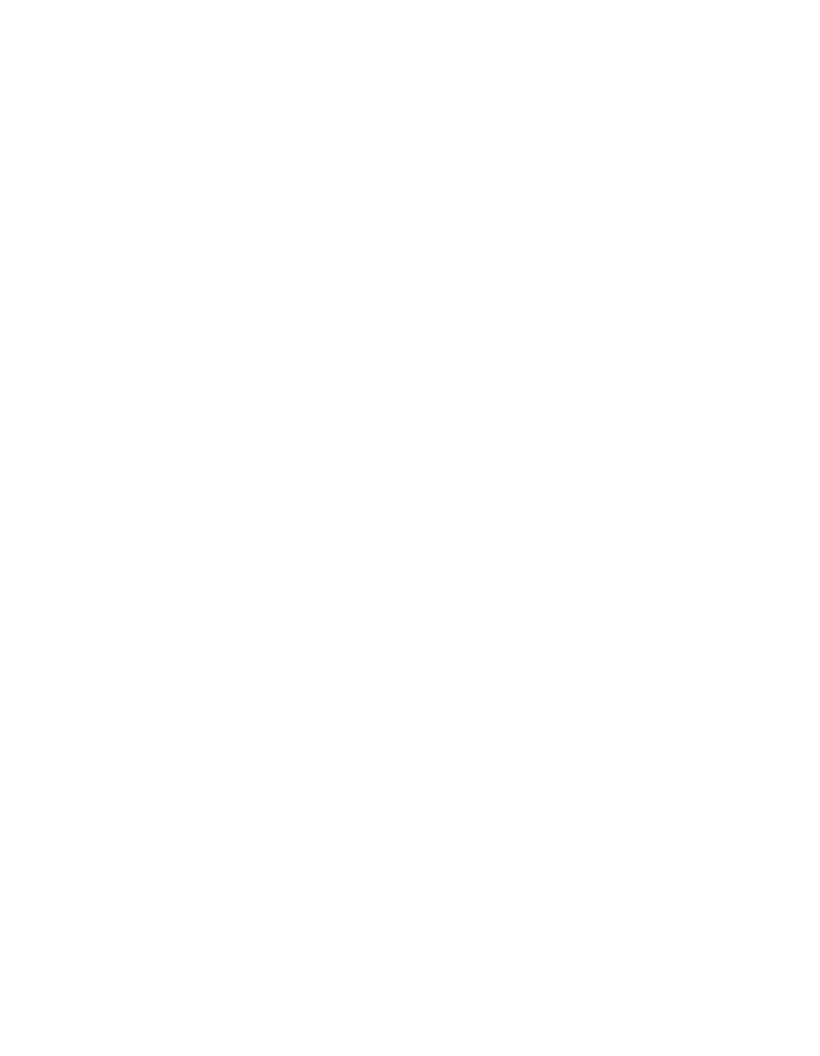 scroll, scrollTop: 0, scrollLeft: 0, axis: both 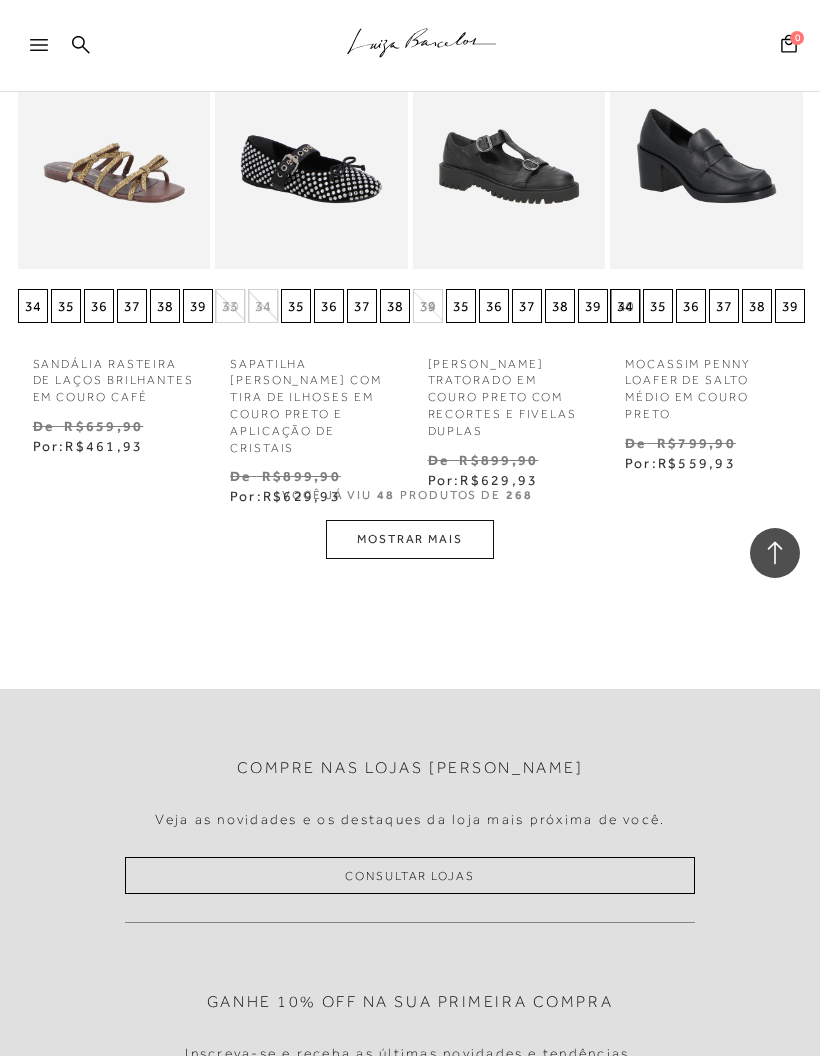 click on "MOSTRAR MAIS" at bounding box center (410, 539) 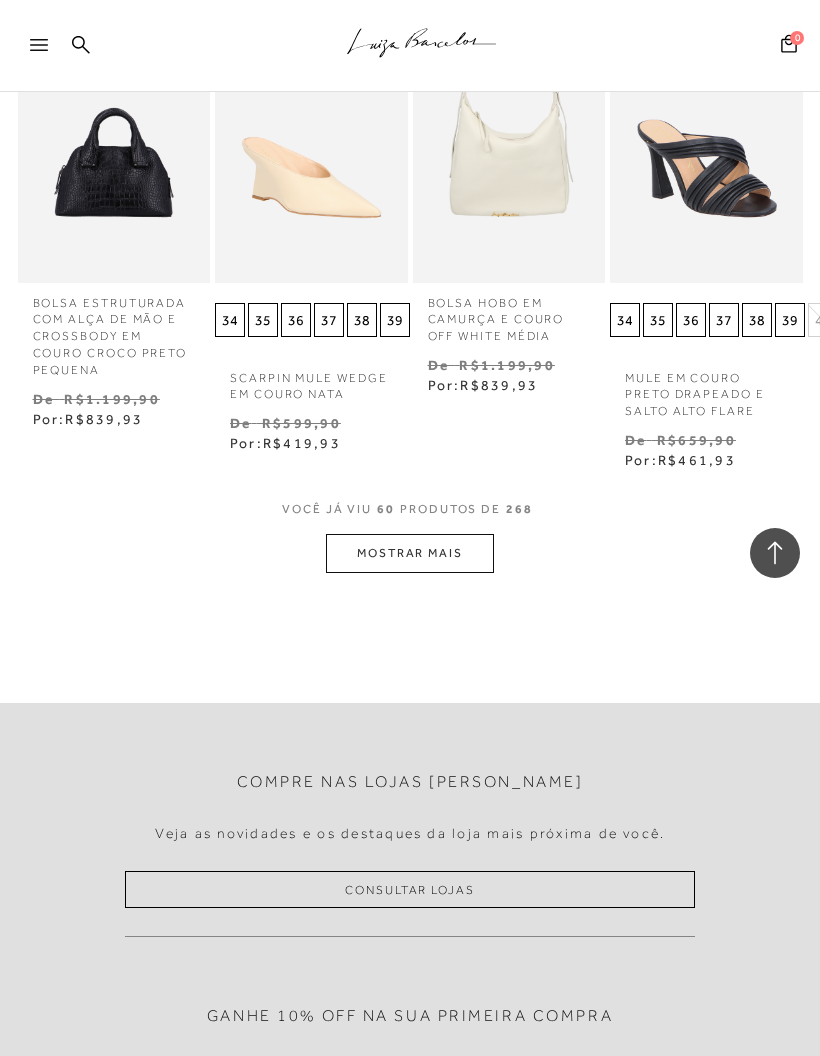 scroll, scrollTop: 5605, scrollLeft: 0, axis: vertical 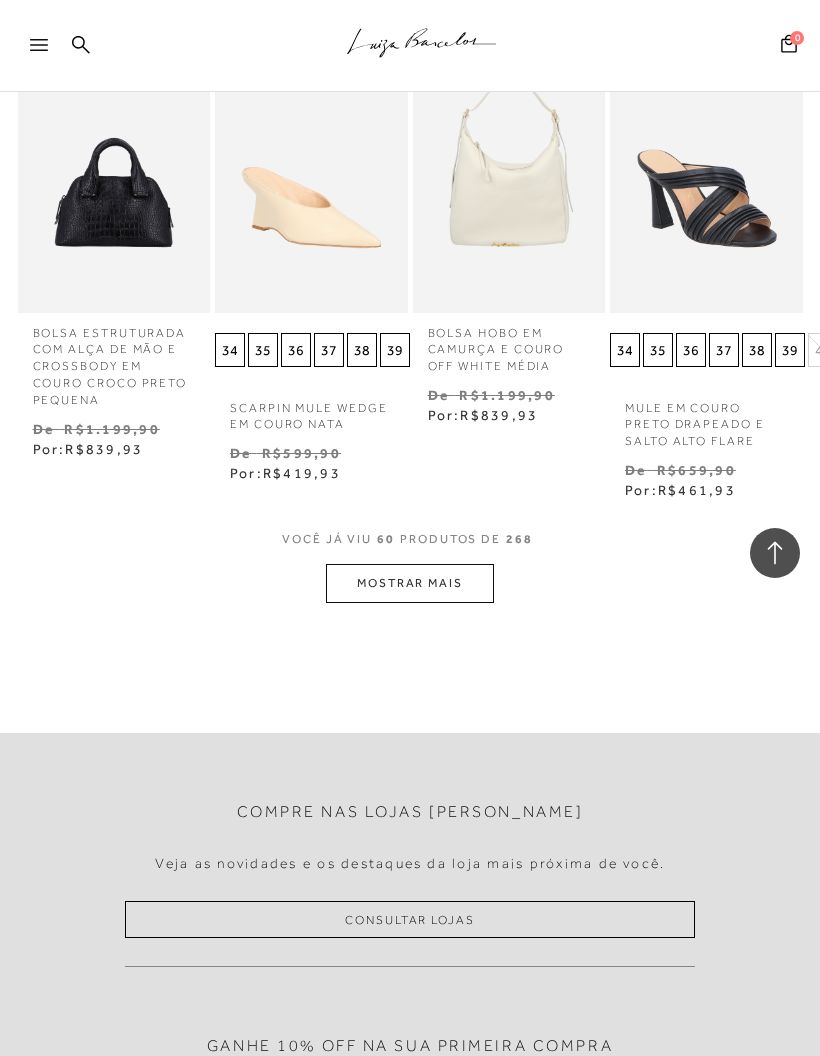 click on "MOSTRAR MAIS" at bounding box center (410, 583) 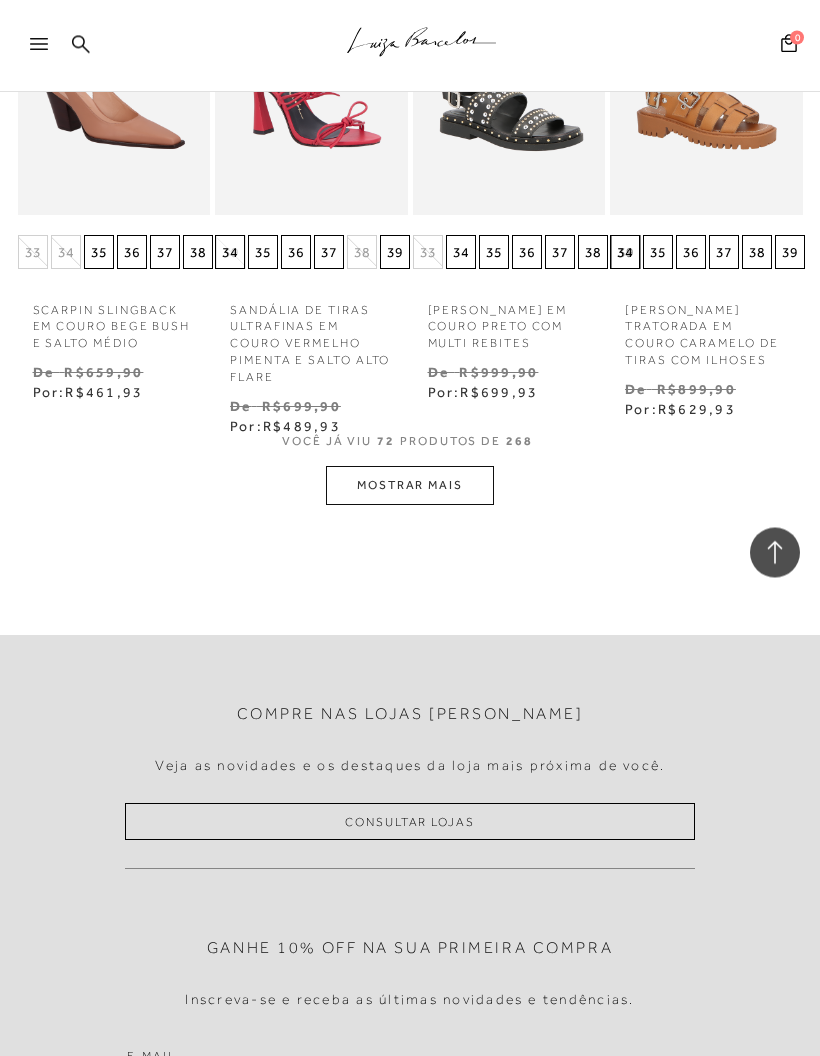scroll, scrollTop: 6856, scrollLeft: 0, axis: vertical 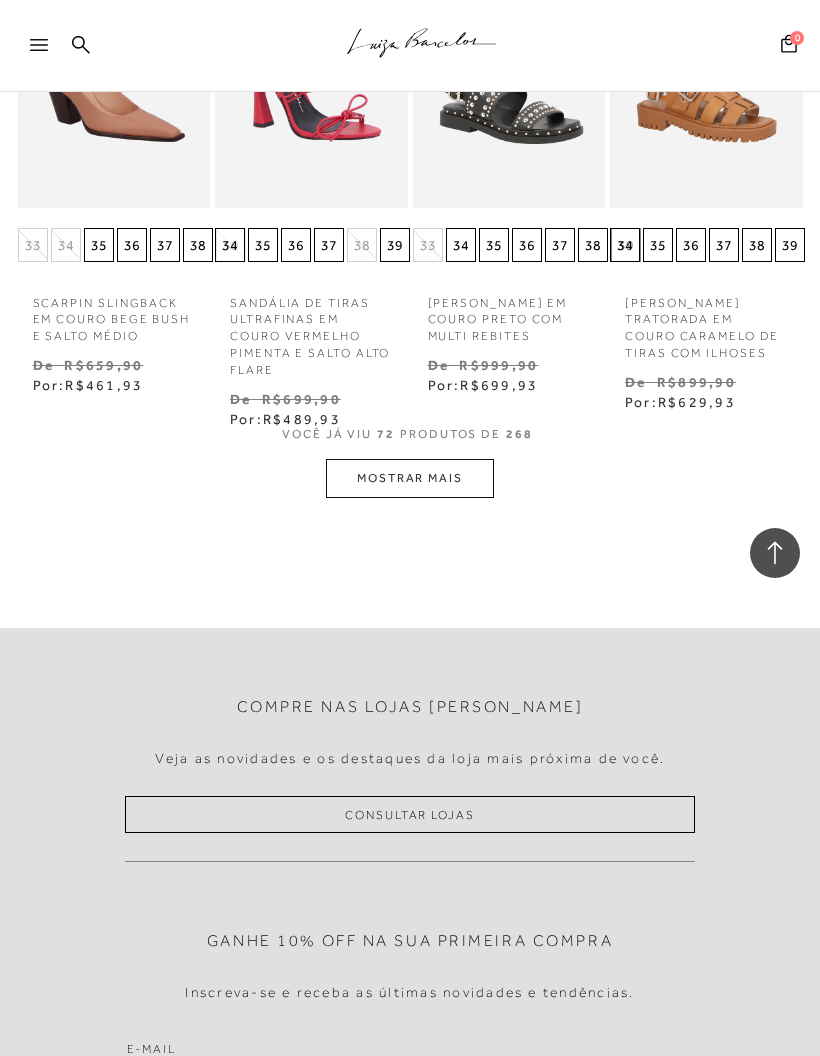 click on "MOSTRAR MAIS" at bounding box center [410, 478] 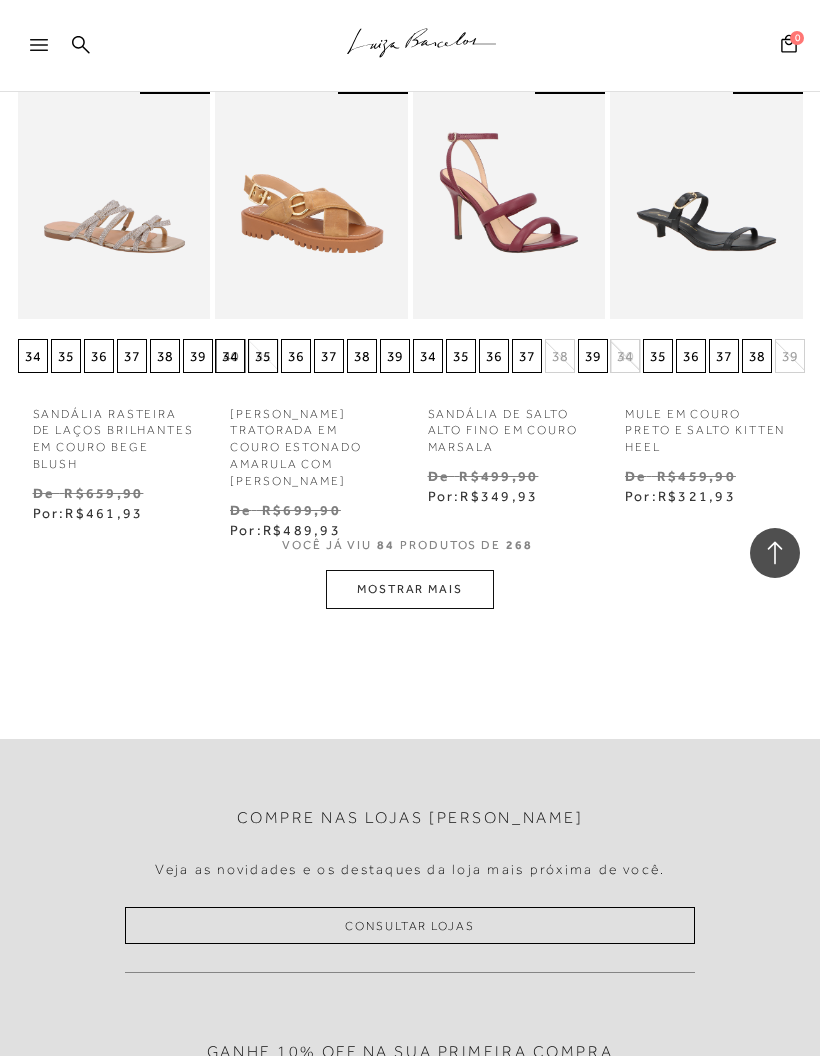 scroll, scrollTop: 7906, scrollLeft: 0, axis: vertical 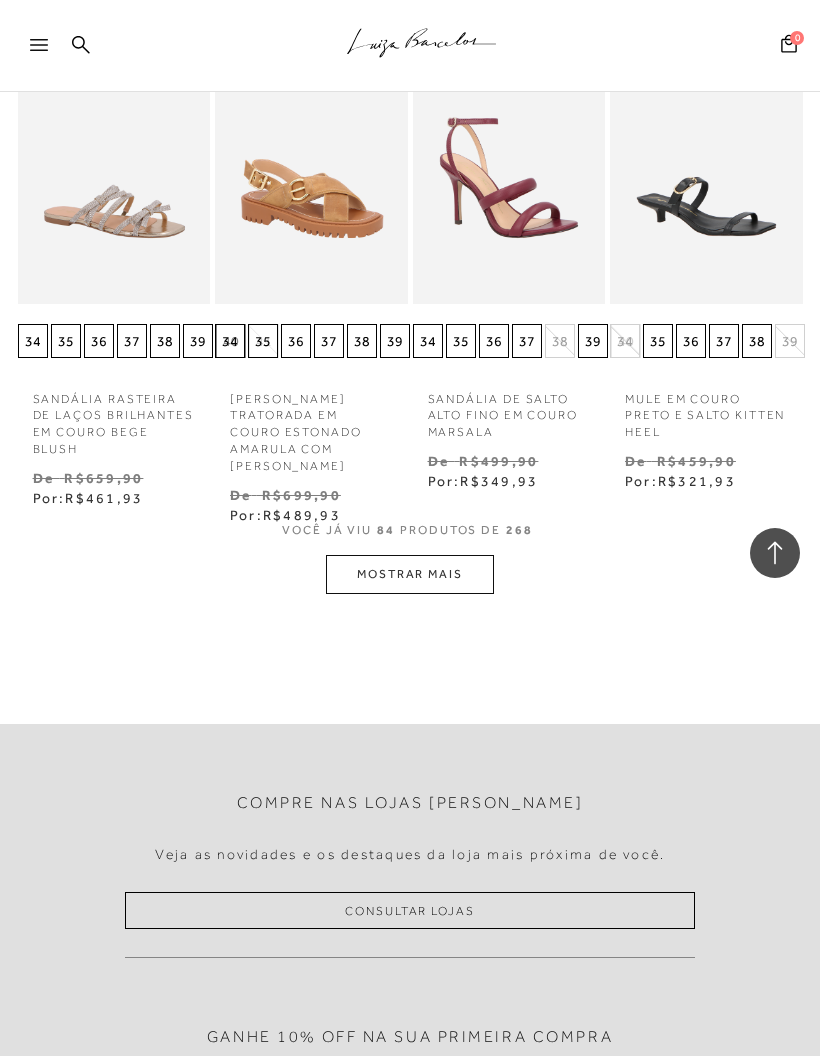 click on "MOSTRAR MAIS" at bounding box center [410, 574] 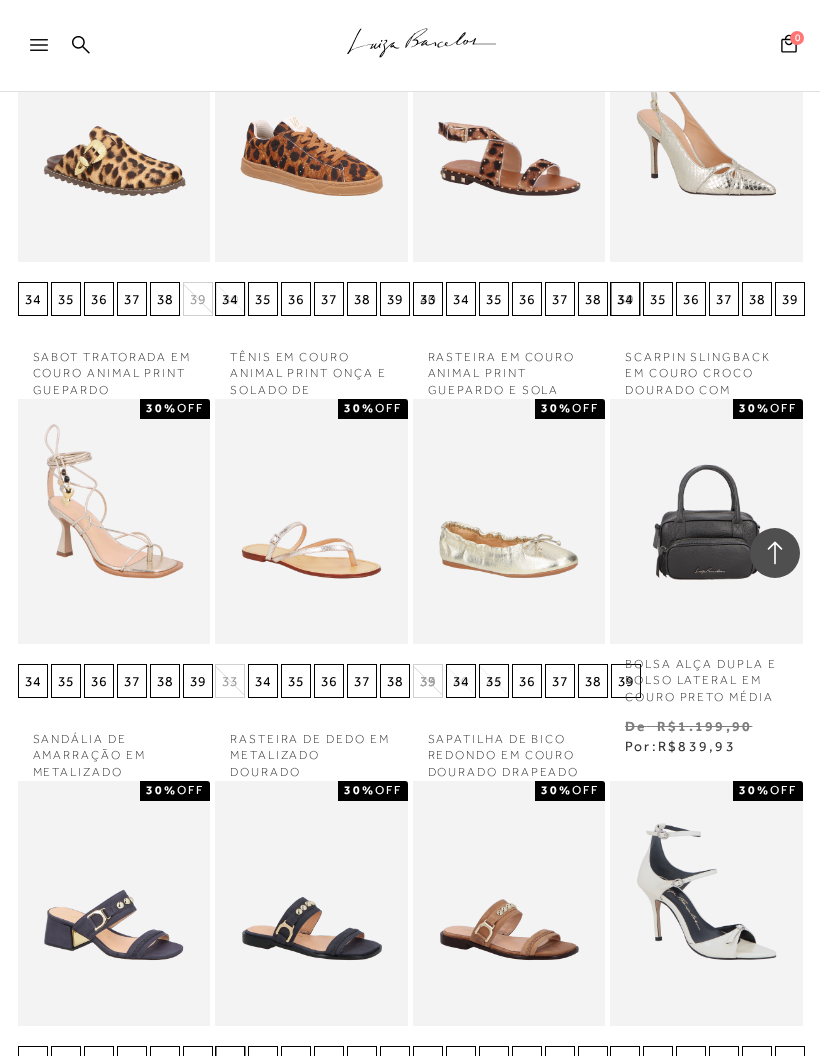 scroll, scrollTop: 0, scrollLeft: 0, axis: both 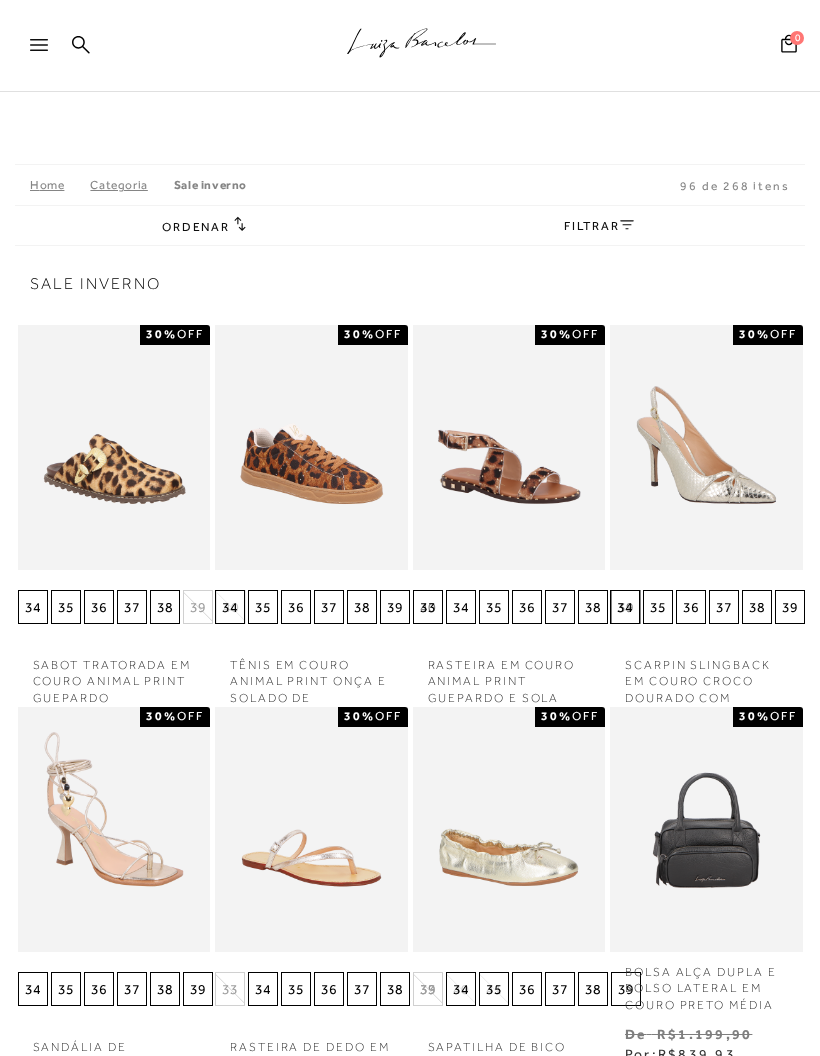 click 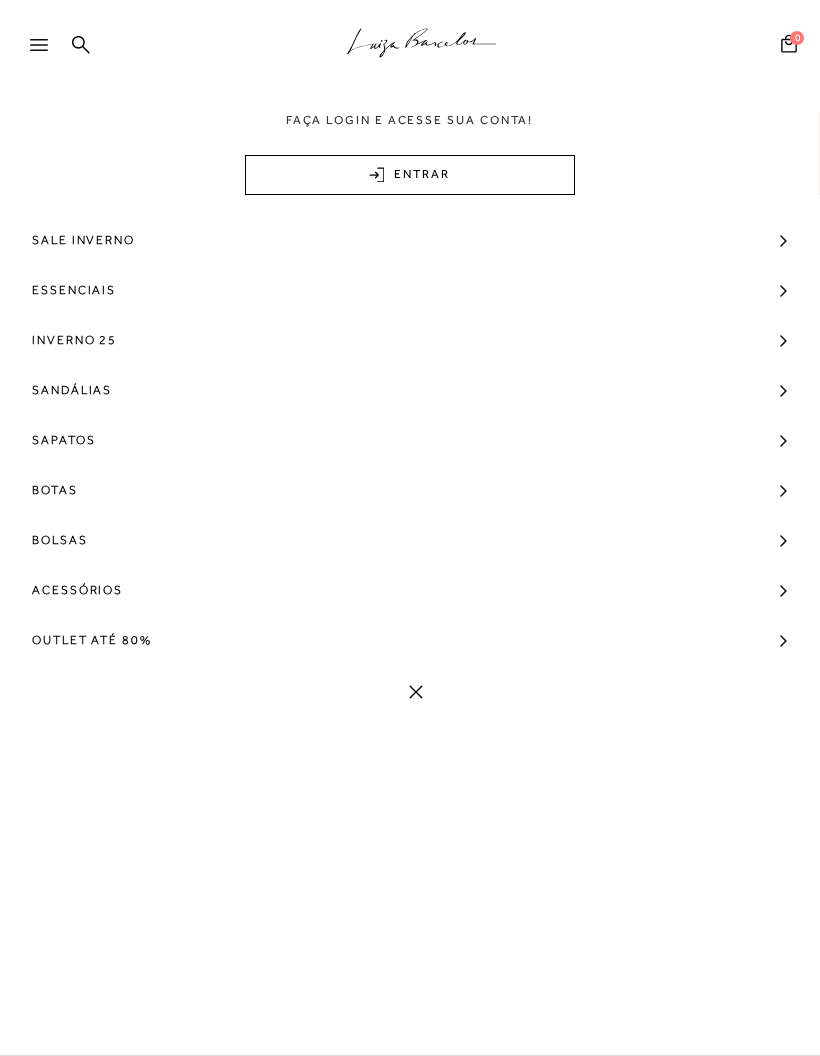 click on "Sale Inverno" at bounding box center [83, 240] 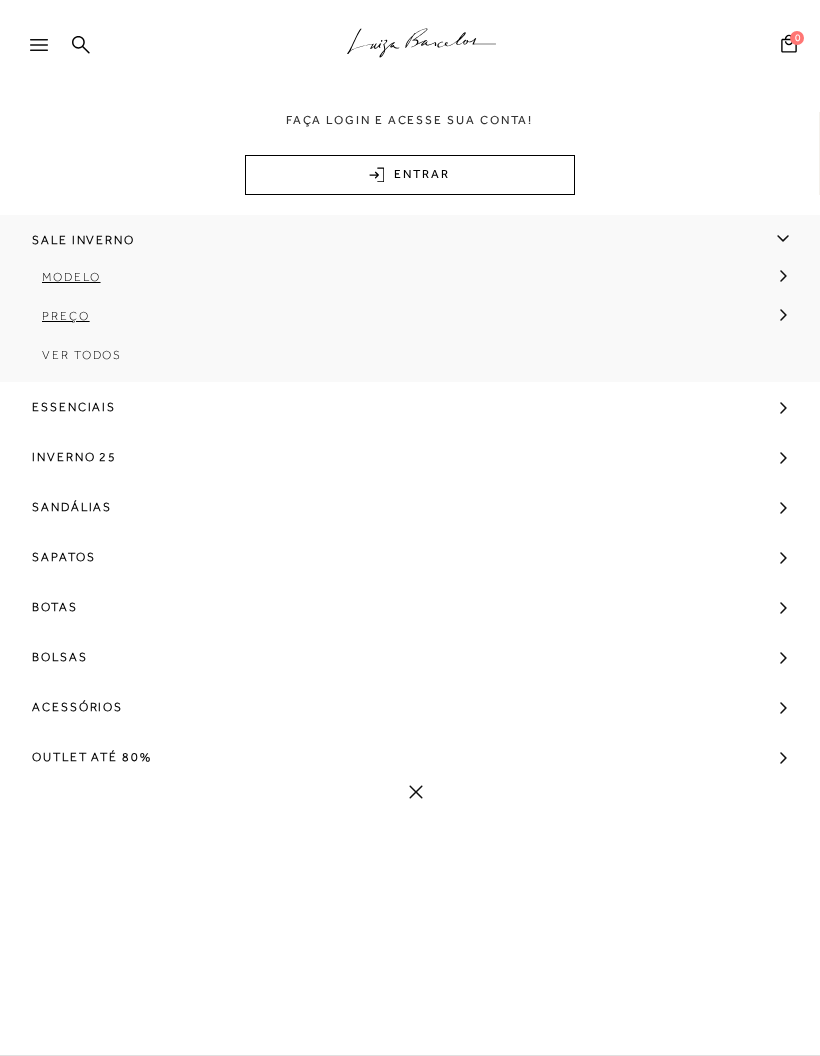 click on "Modelo" at bounding box center [403, 284] 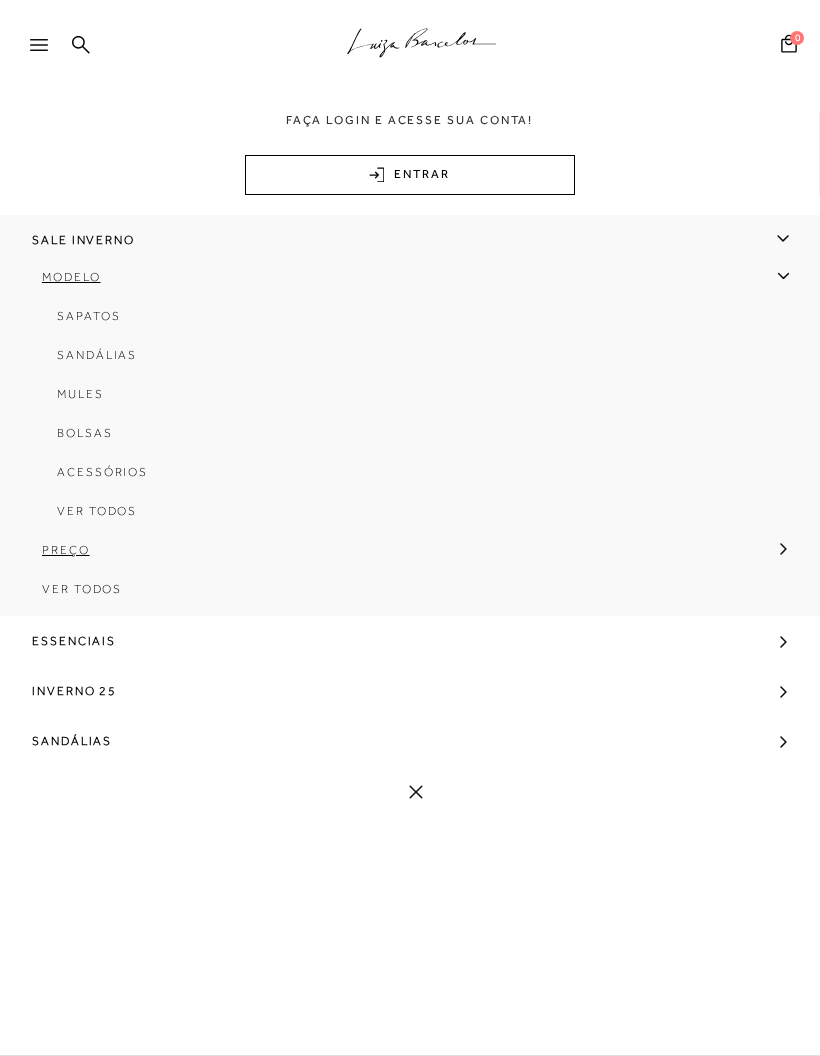 click on "Inverno 25" at bounding box center [74, 691] 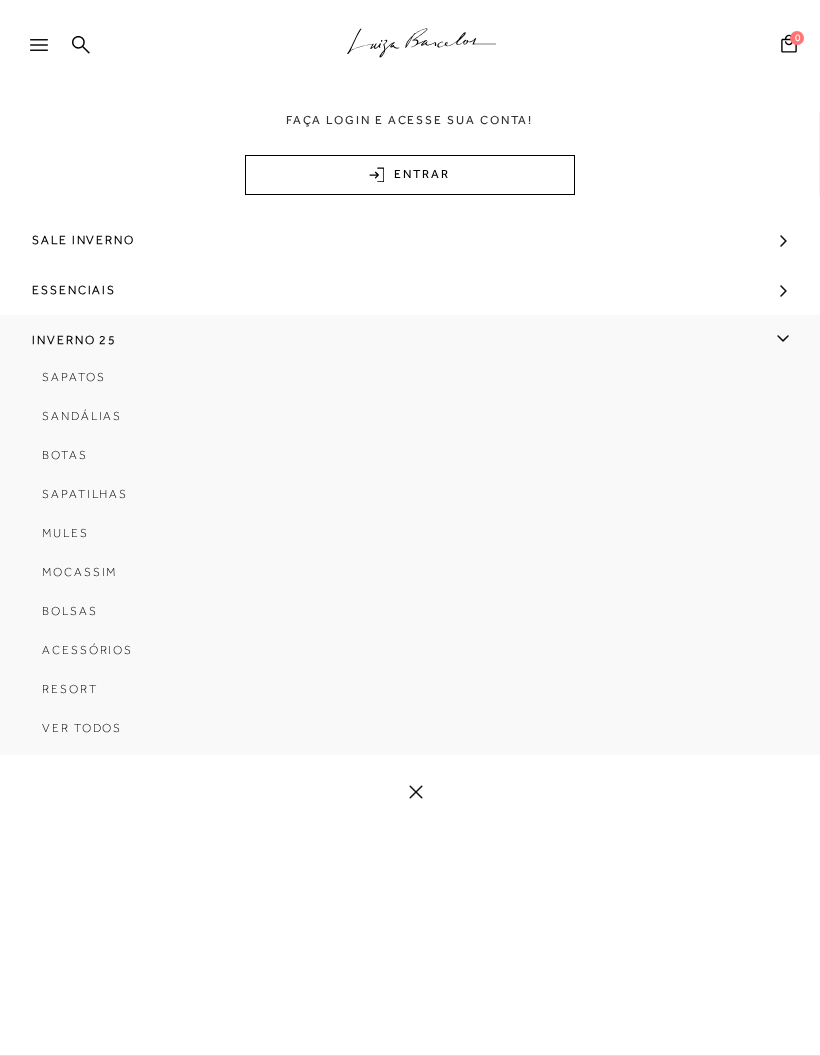 click on "Botas" at bounding box center [65, 455] 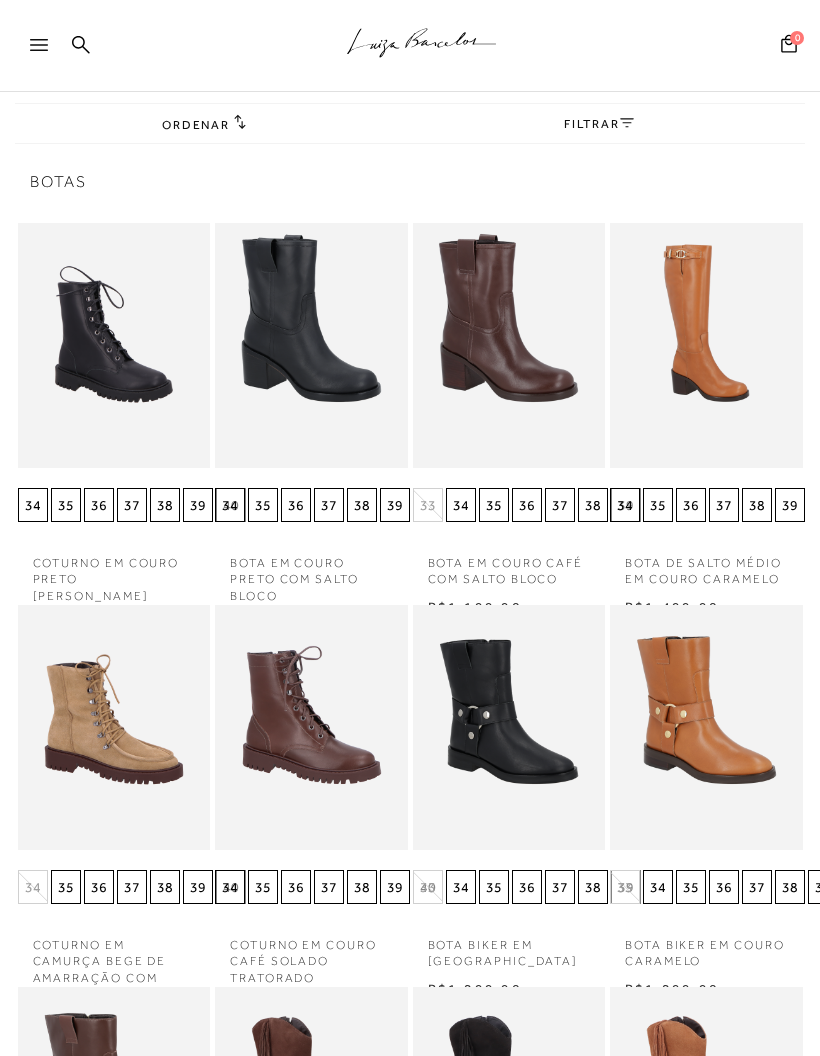 scroll, scrollTop: 118, scrollLeft: 0, axis: vertical 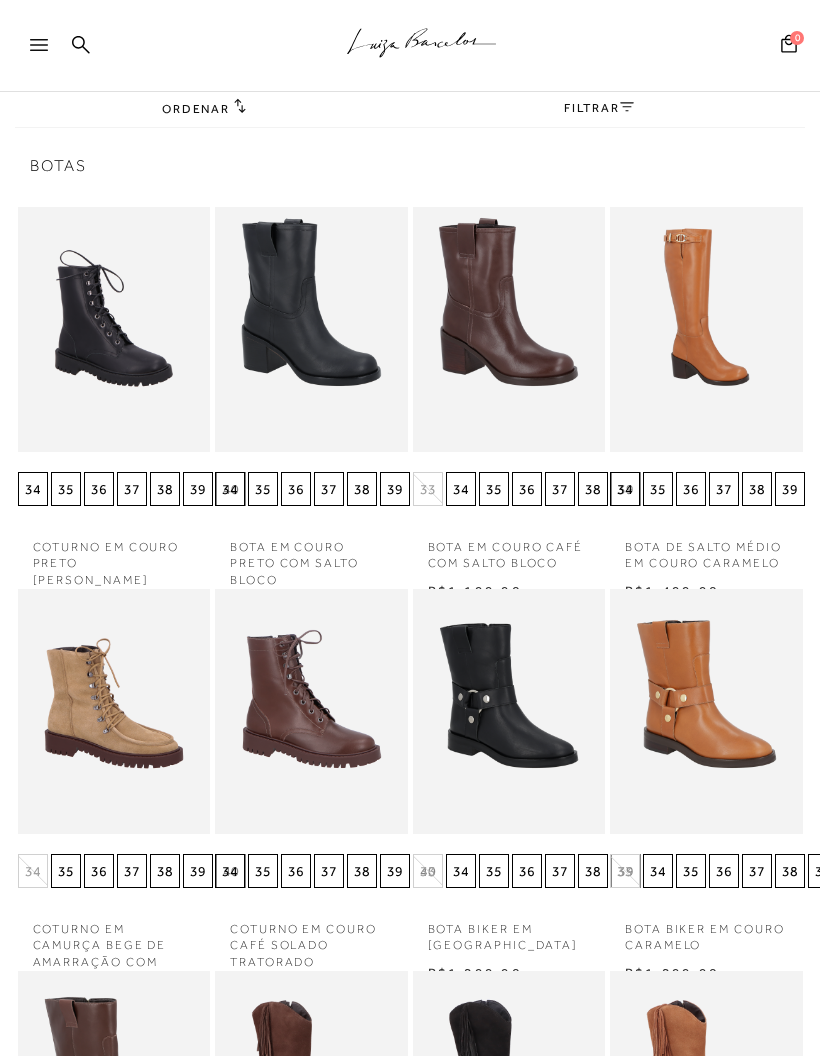click at bounding box center [114, 329] 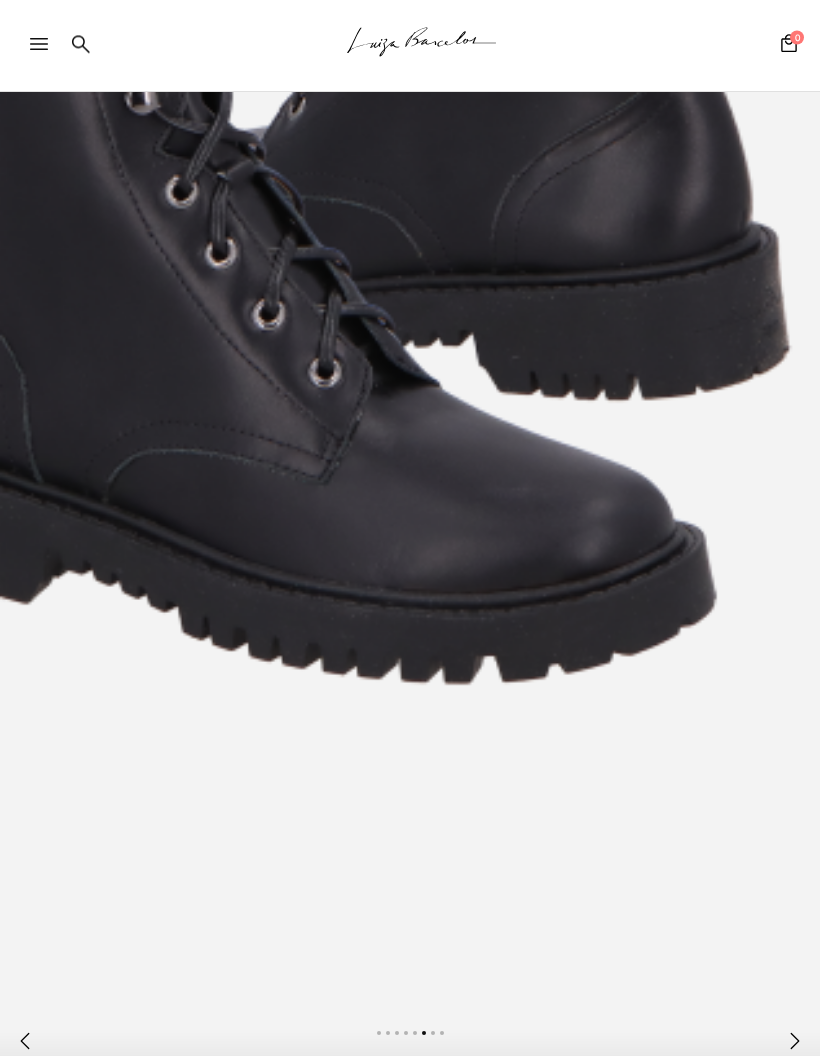scroll, scrollTop: 0, scrollLeft: 0, axis: both 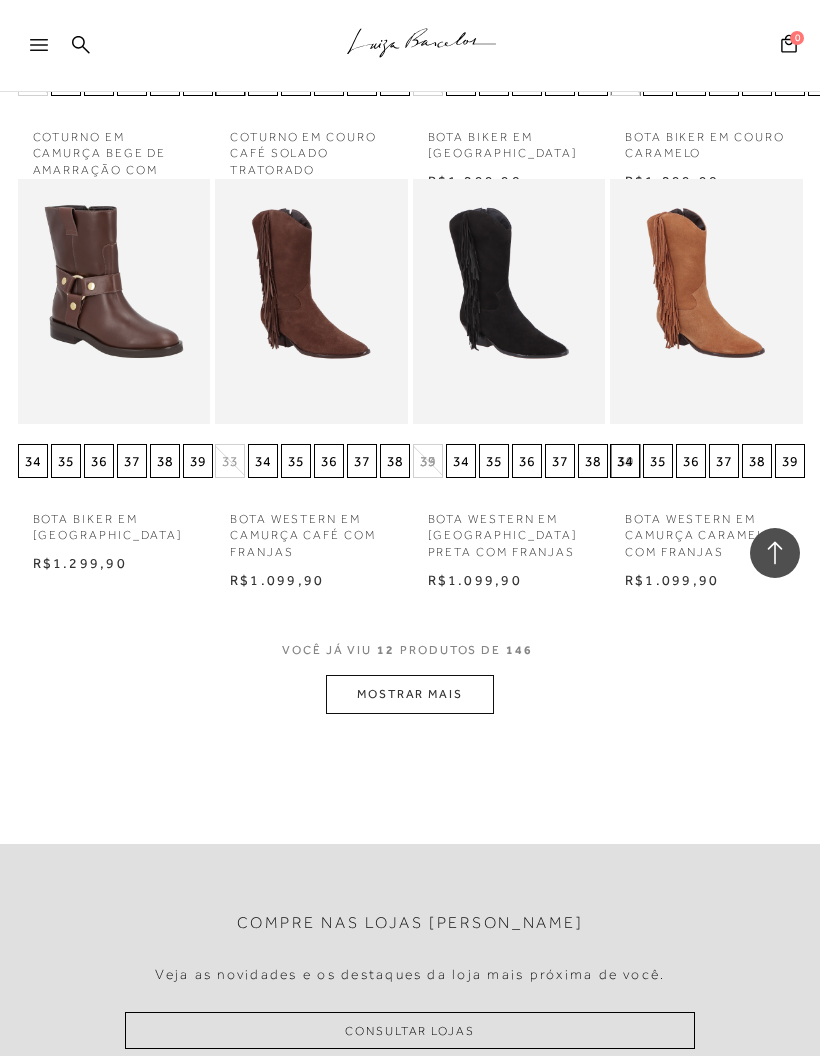 click on "MOSTRAR MAIS" at bounding box center (410, 694) 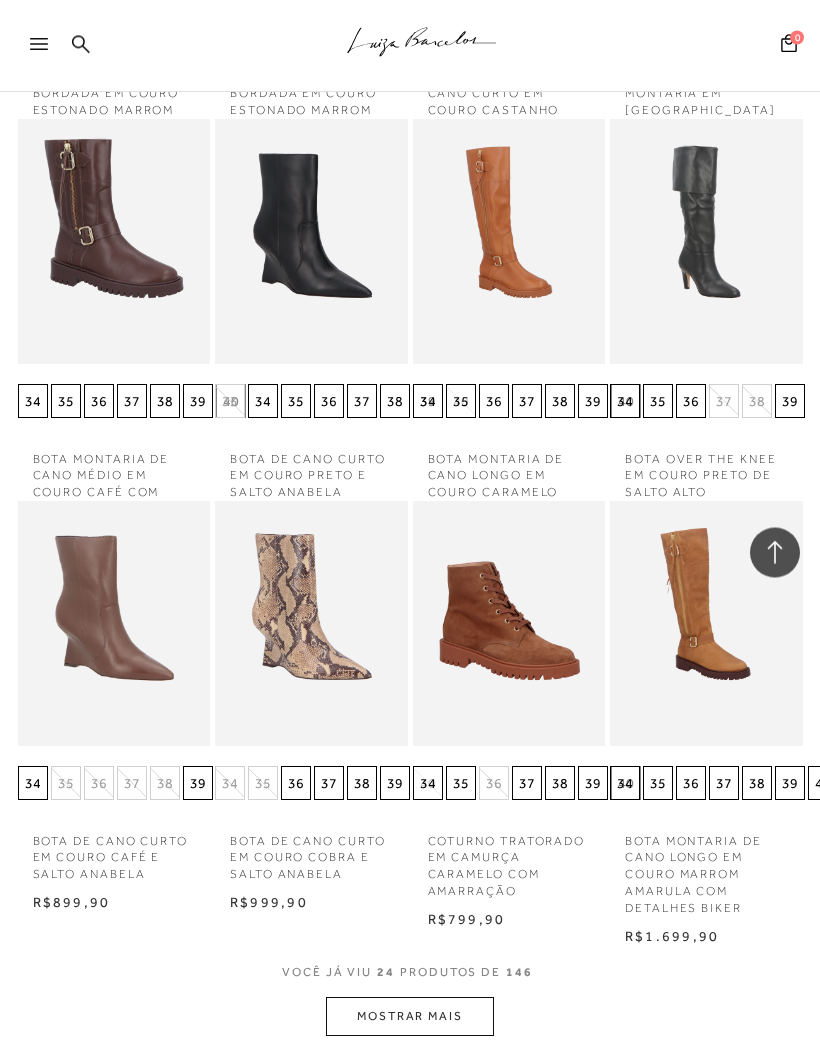 scroll, scrollTop: 1736, scrollLeft: 0, axis: vertical 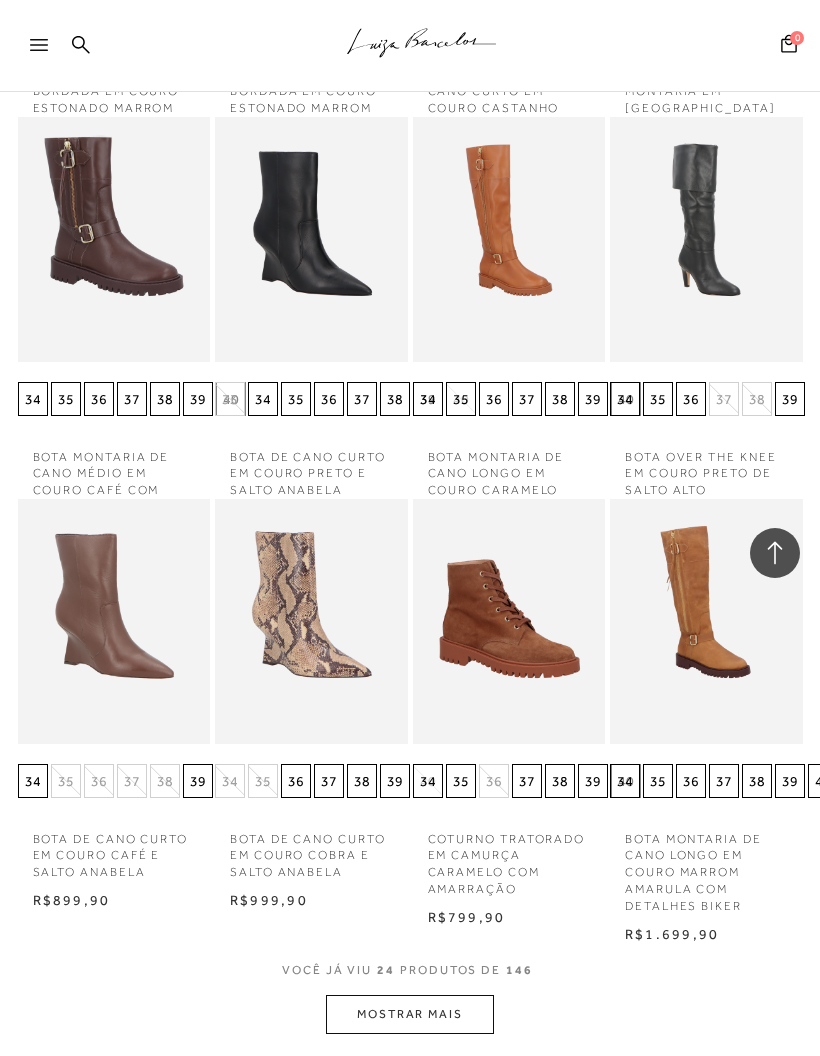 click on "MOSTRAR MAIS" at bounding box center [410, 1014] 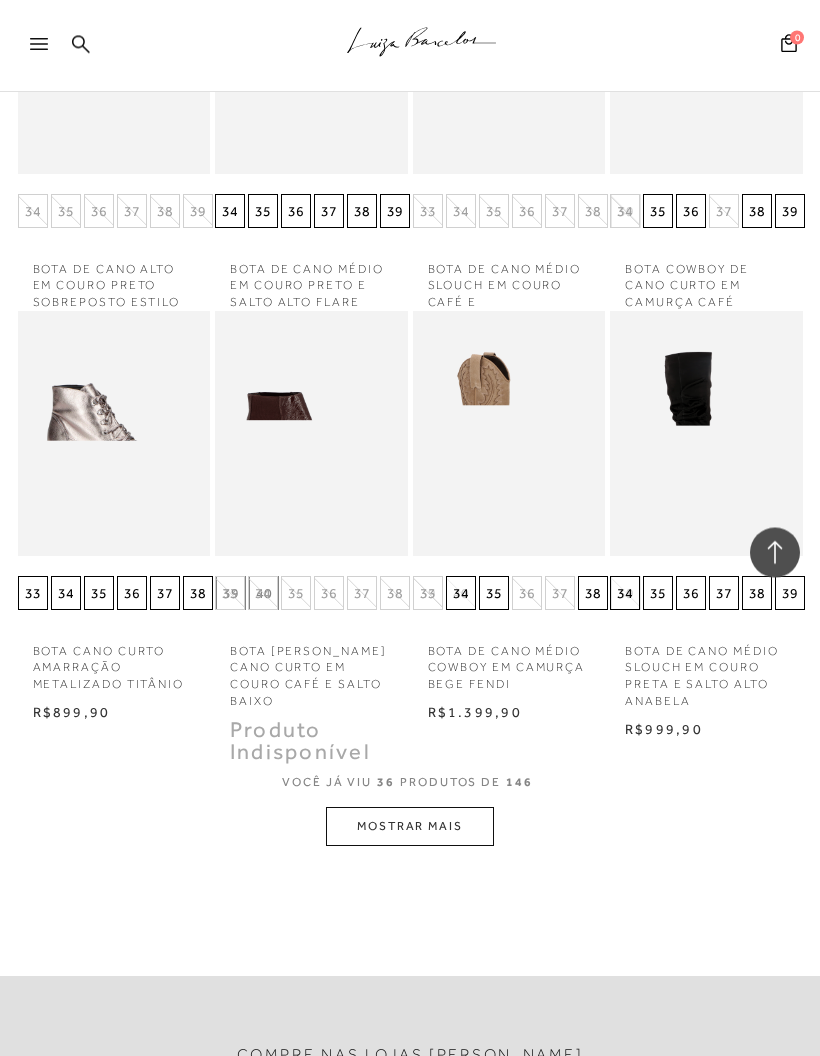 scroll, scrollTop: 3070, scrollLeft: 0, axis: vertical 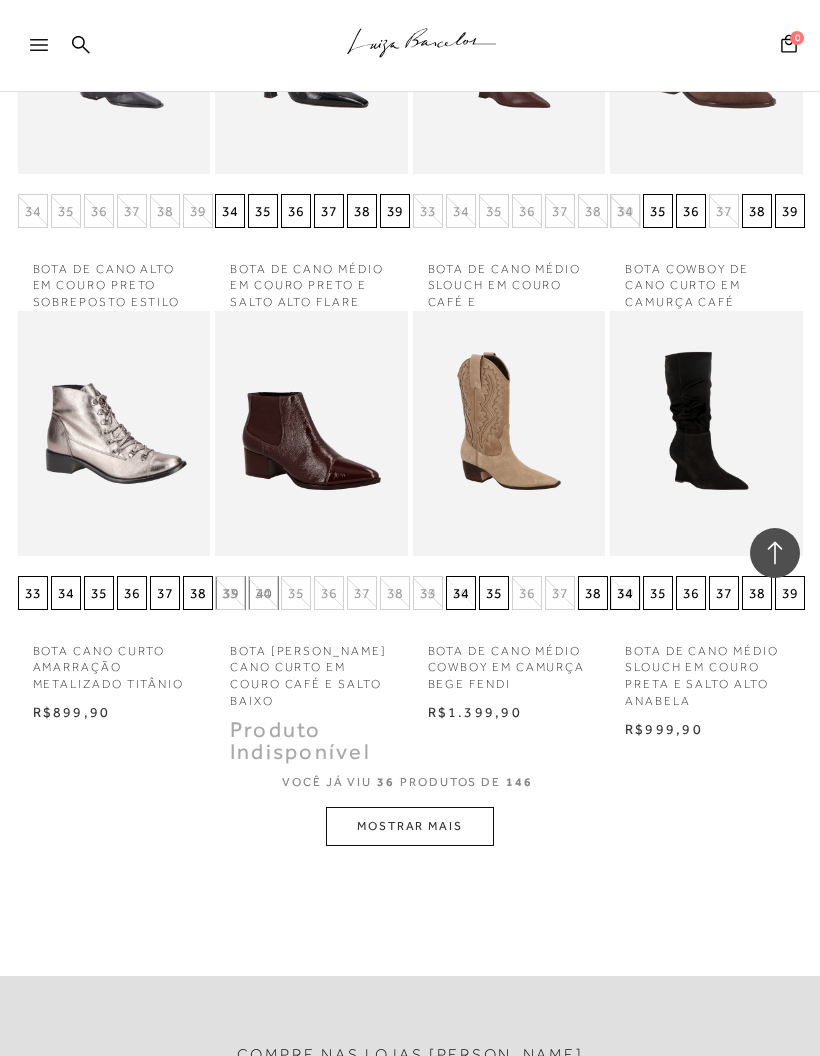 click on "MOSTRAR MAIS" at bounding box center (410, 826) 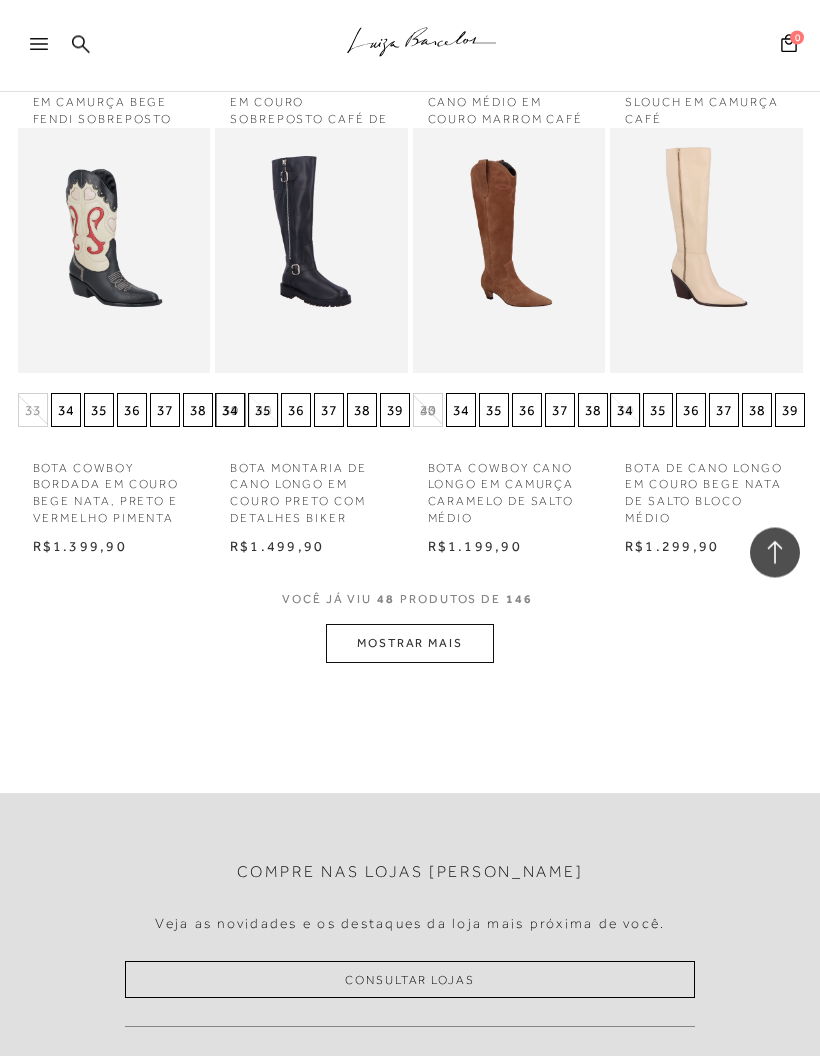 scroll, scrollTop: 4402, scrollLeft: 0, axis: vertical 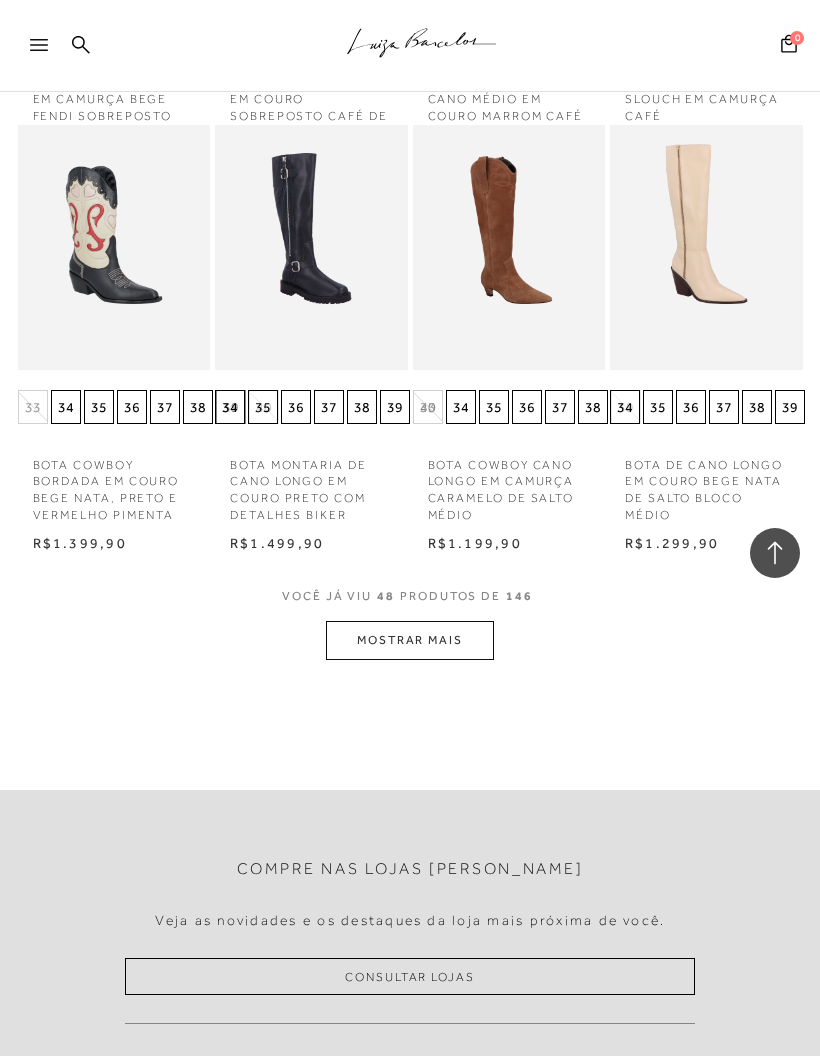 click on "MOSTRAR MAIS" at bounding box center (410, 640) 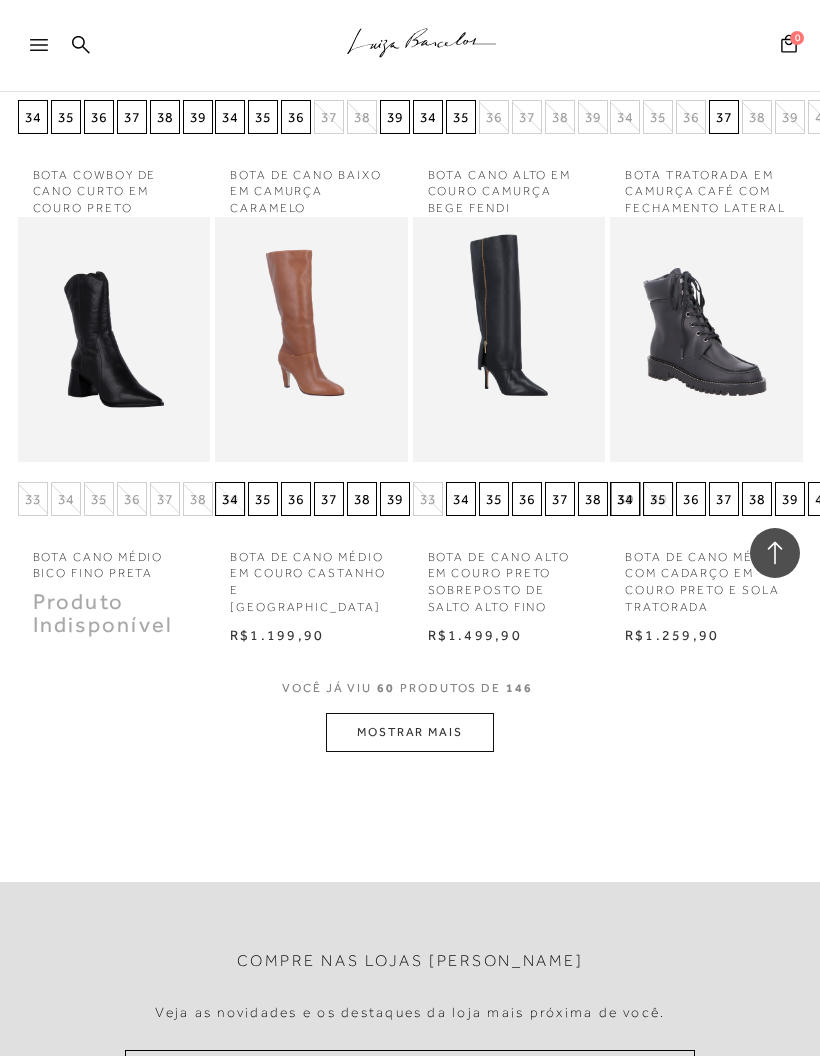 scroll, scrollTop: 5462, scrollLeft: 0, axis: vertical 